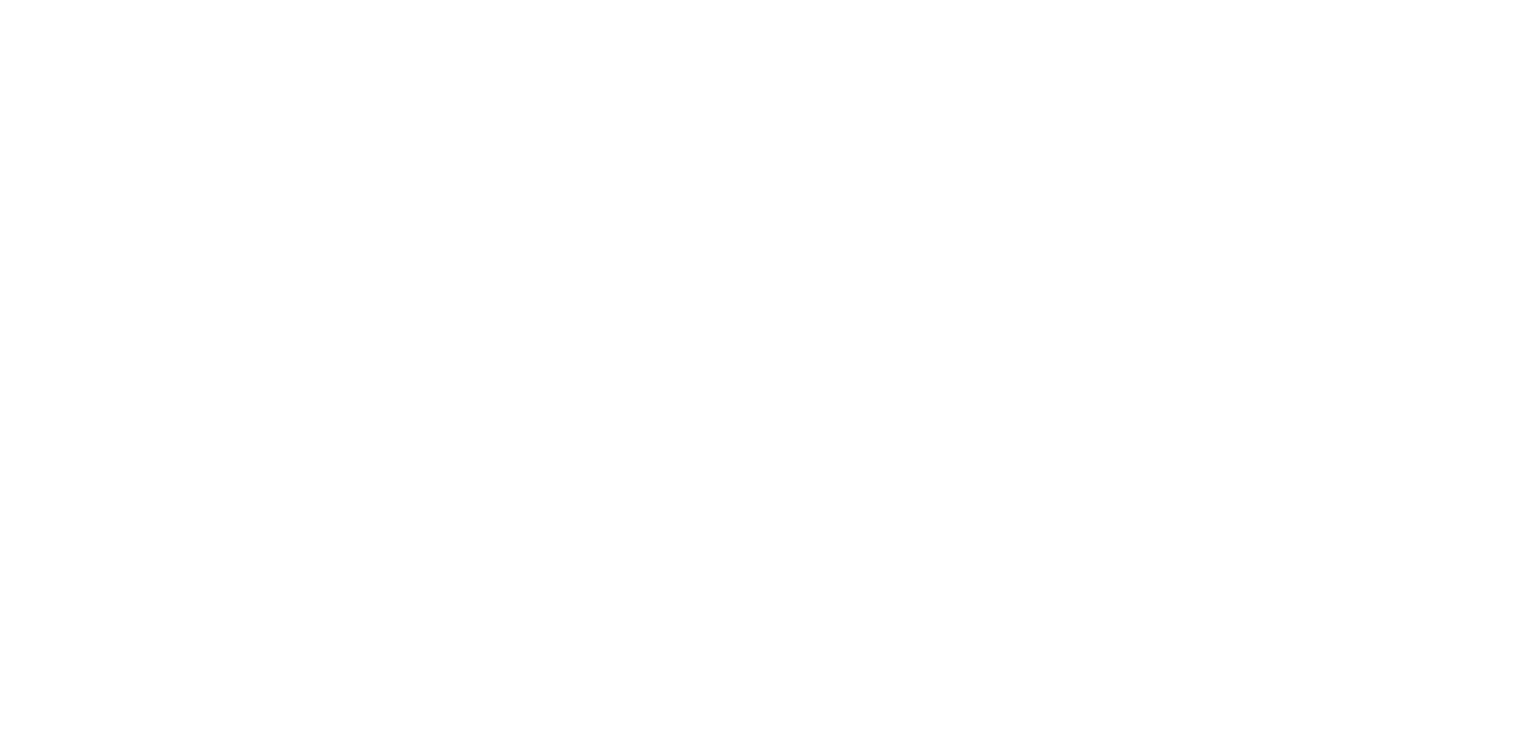 scroll, scrollTop: 0, scrollLeft: 0, axis: both 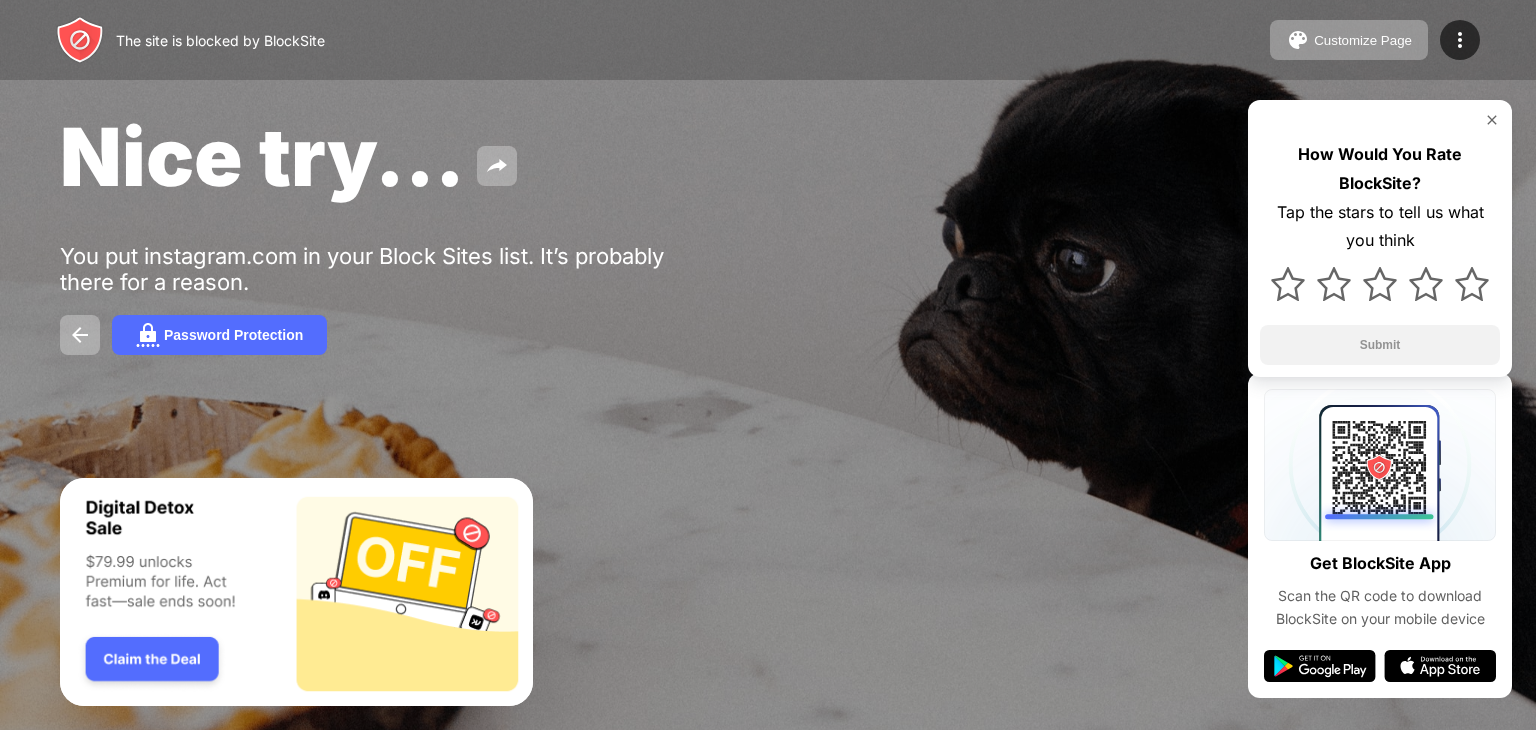 click on "How Would You Rate BlockSite? Tap the stars to tell us what you think Submit" at bounding box center [1380, 238] 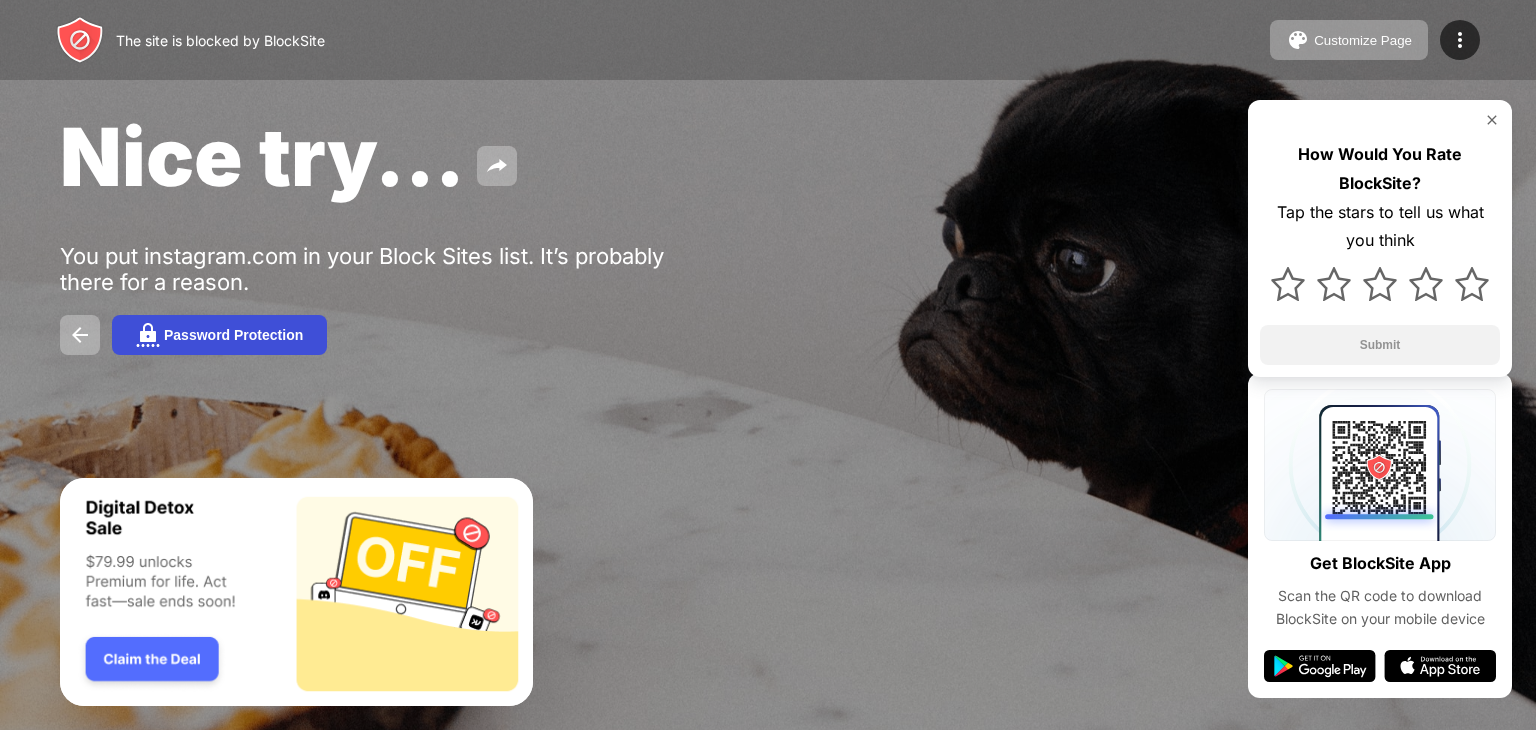 click on "Password Protection" at bounding box center (233, 335) 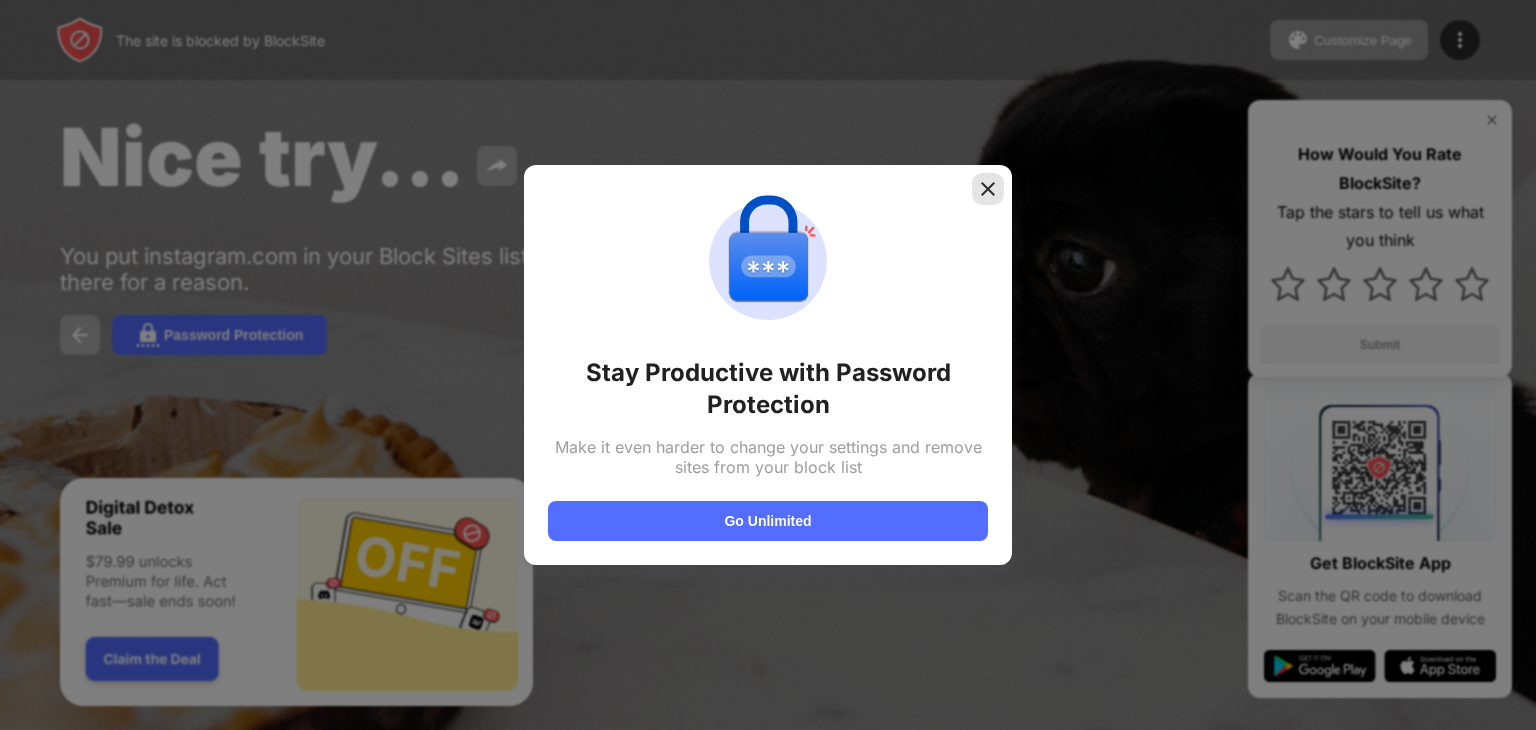 click at bounding box center [988, 189] 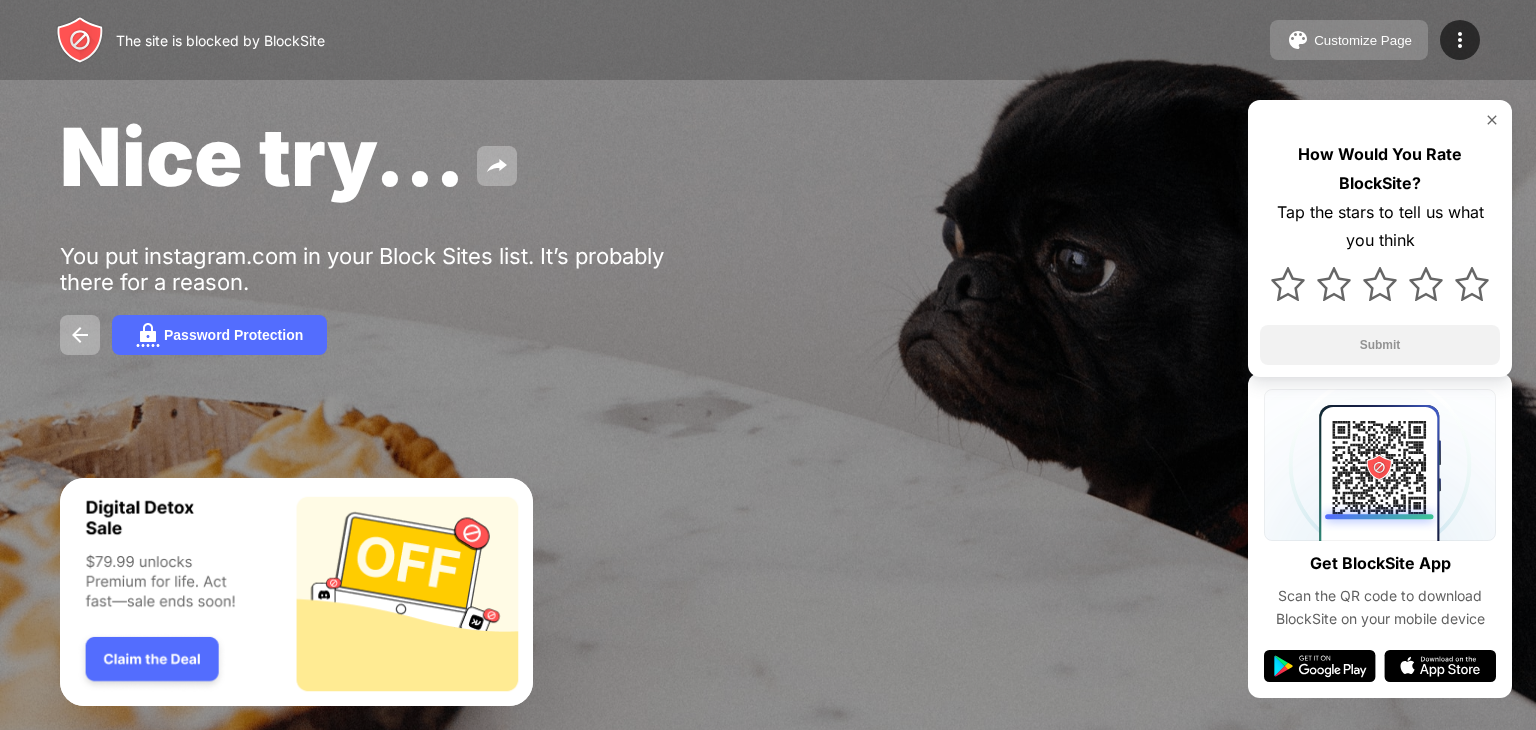 click on "Customize Page" at bounding box center [1363, 40] 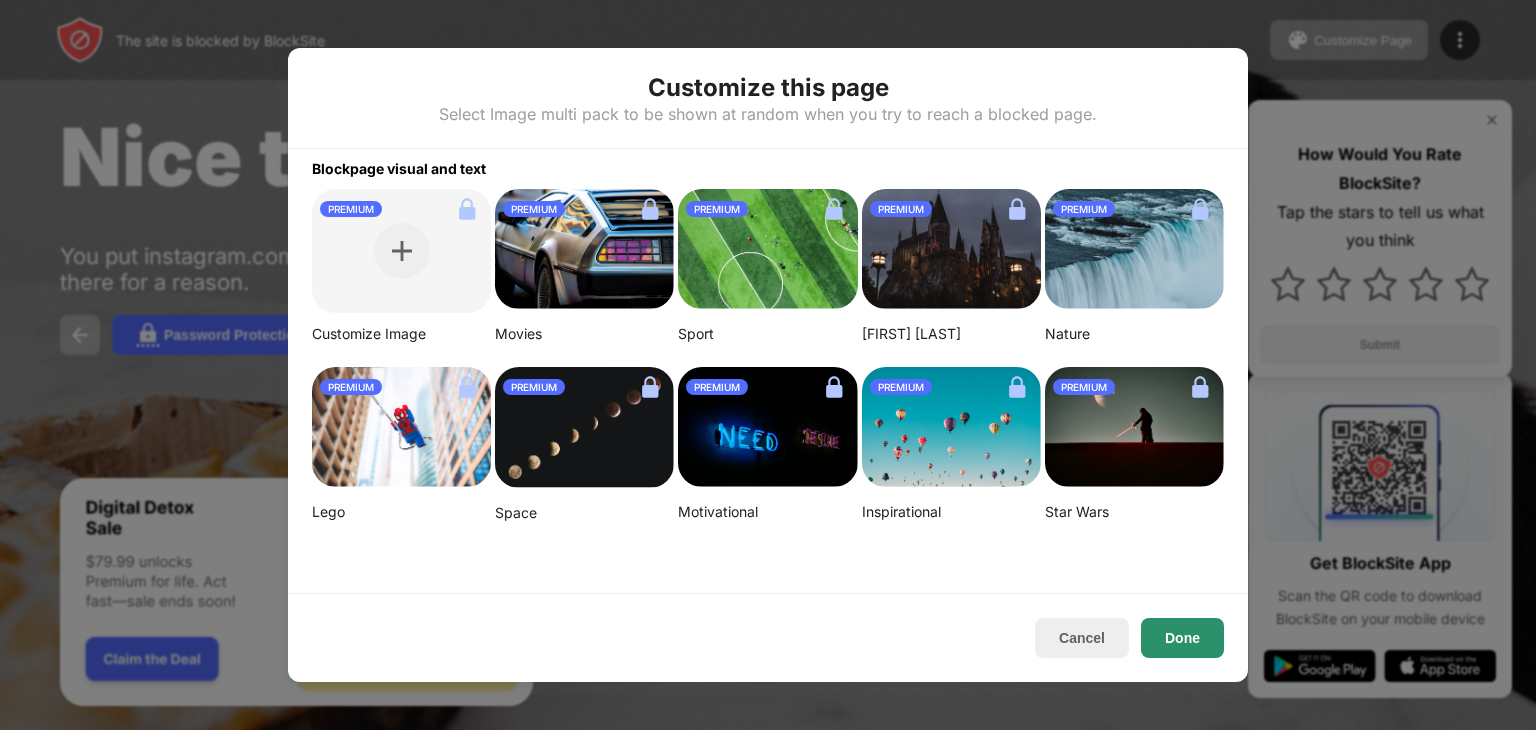 click on "Done" at bounding box center [1182, 638] 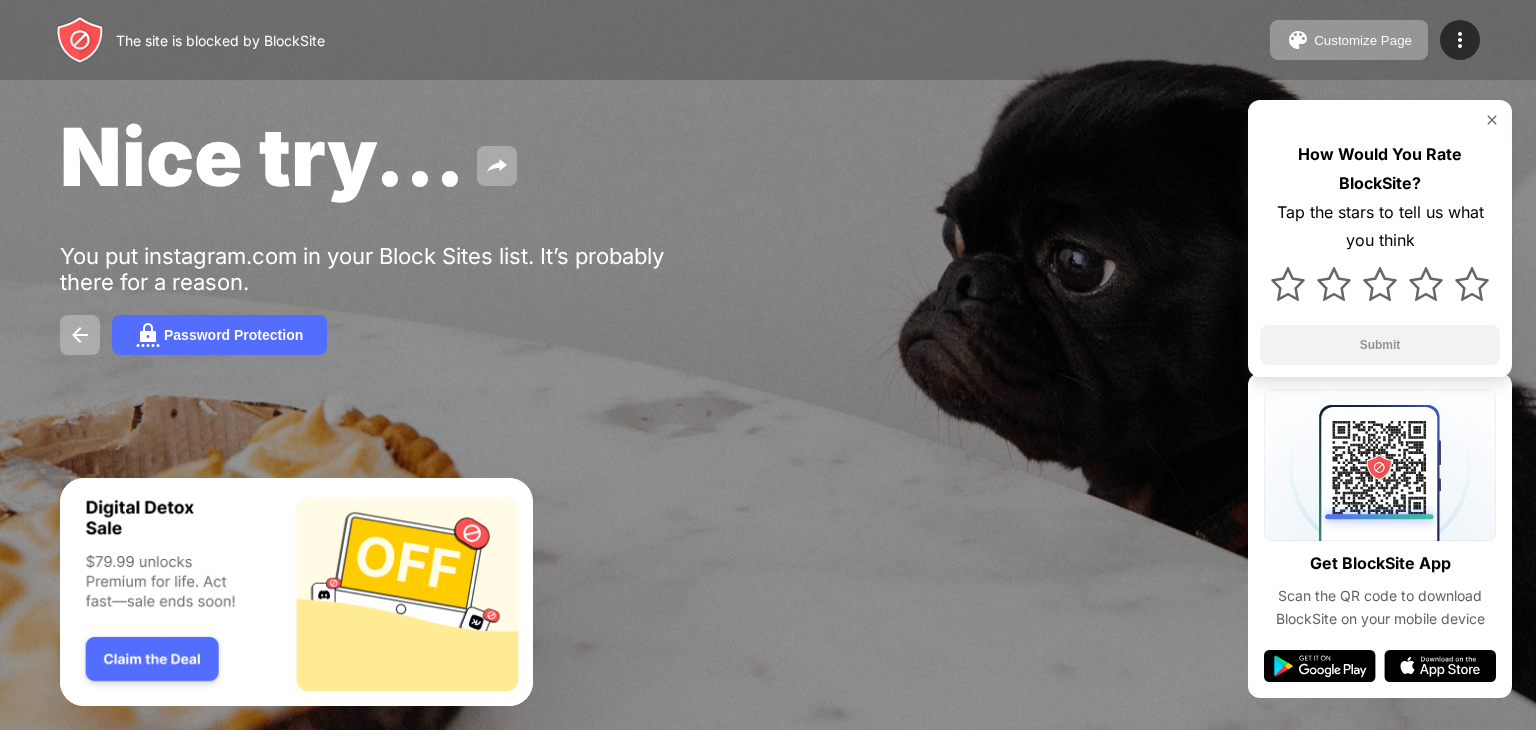 click at bounding box center [1492, 120] 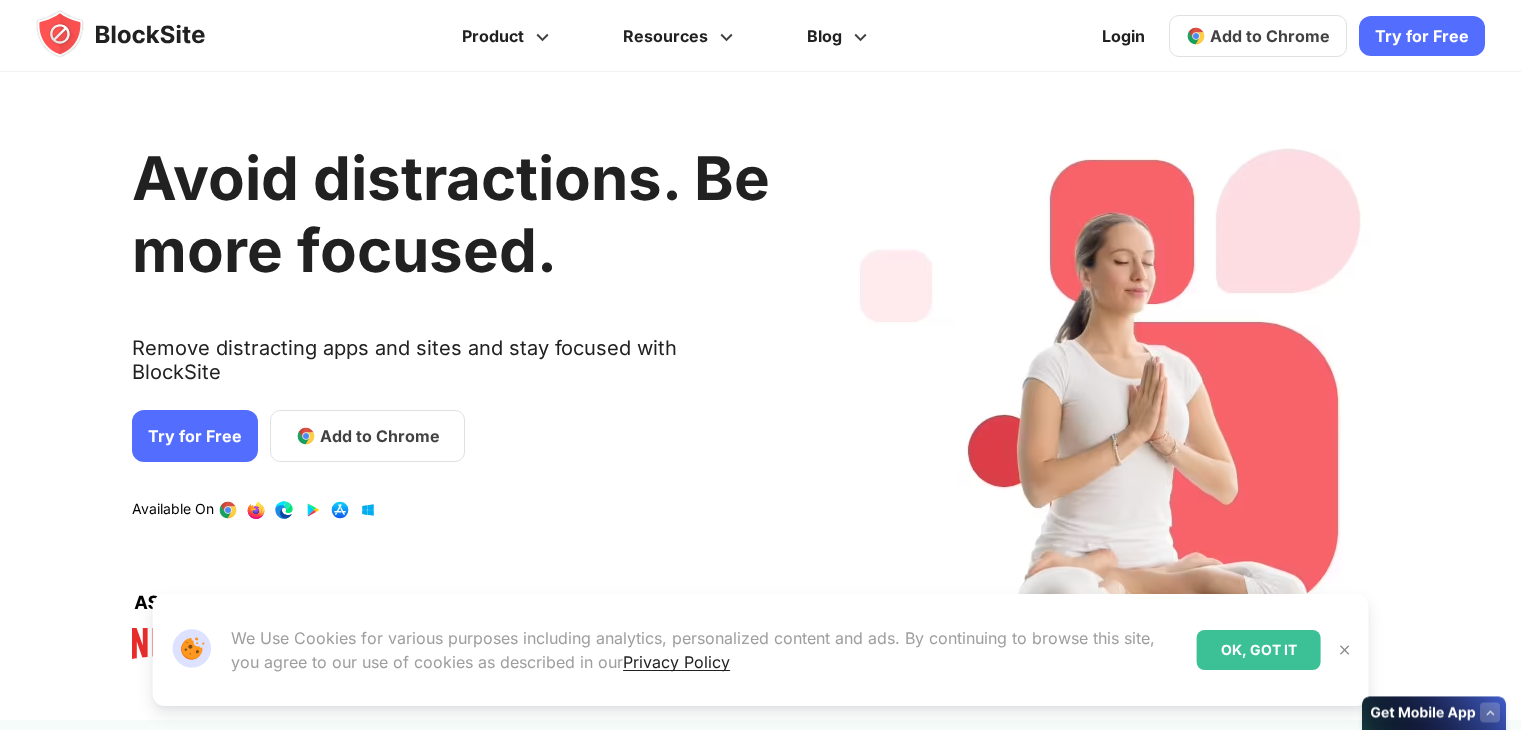 scroll, scrollTop: 0, scrollLeft: 0, axis: both 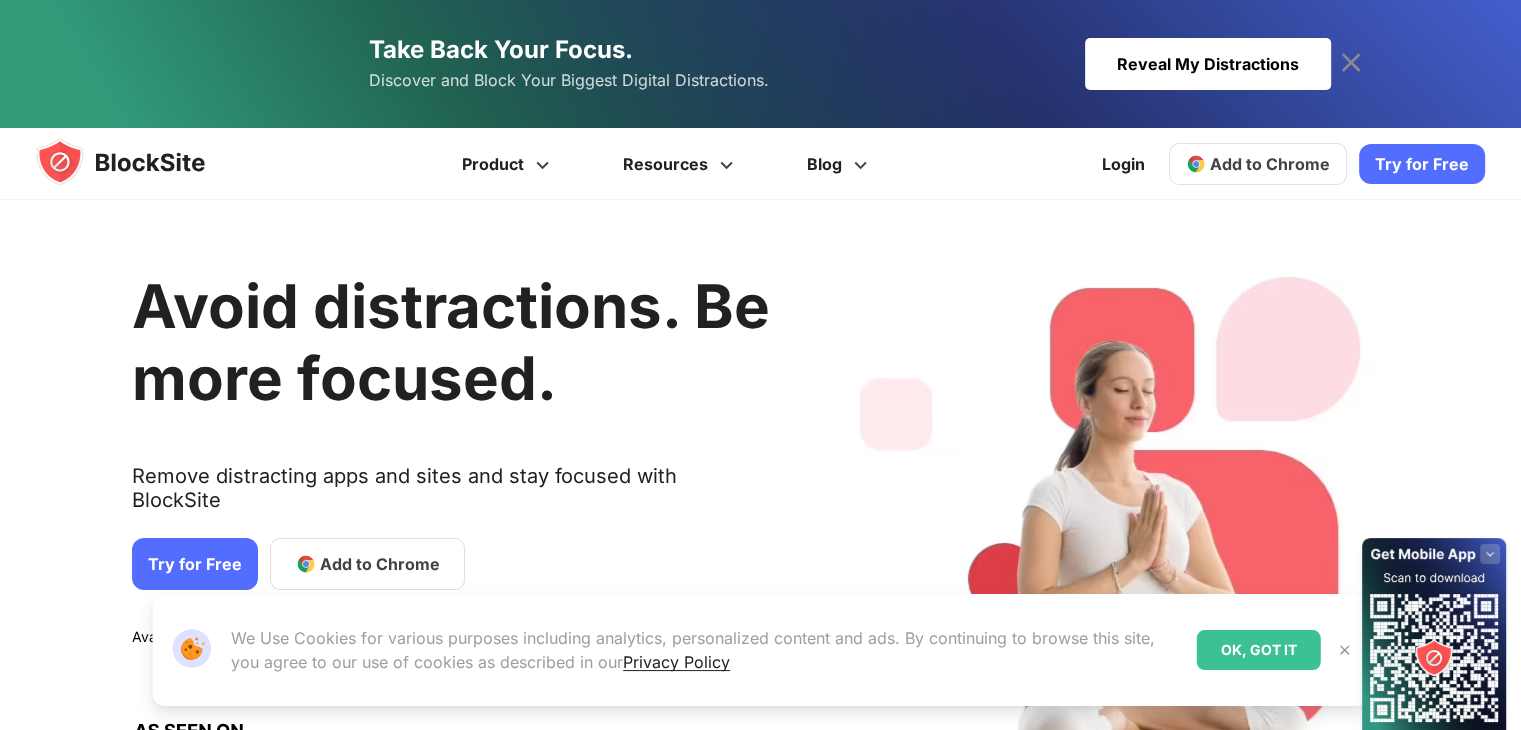 click on "Avoid distractions. Be more focused." at bounding box center [451, 342] 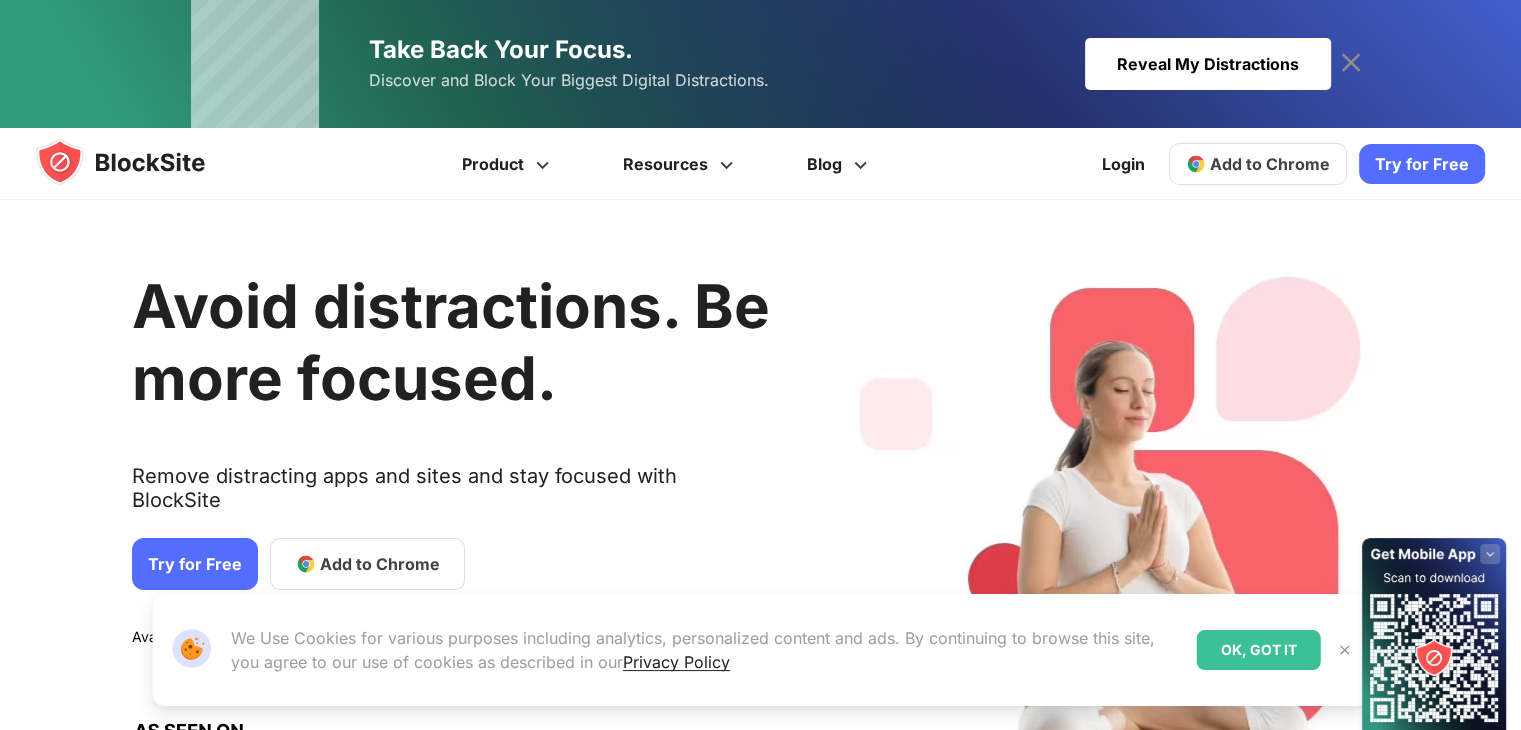 scroll, scrollTop: 0, scrollLeft: 0, axis: both 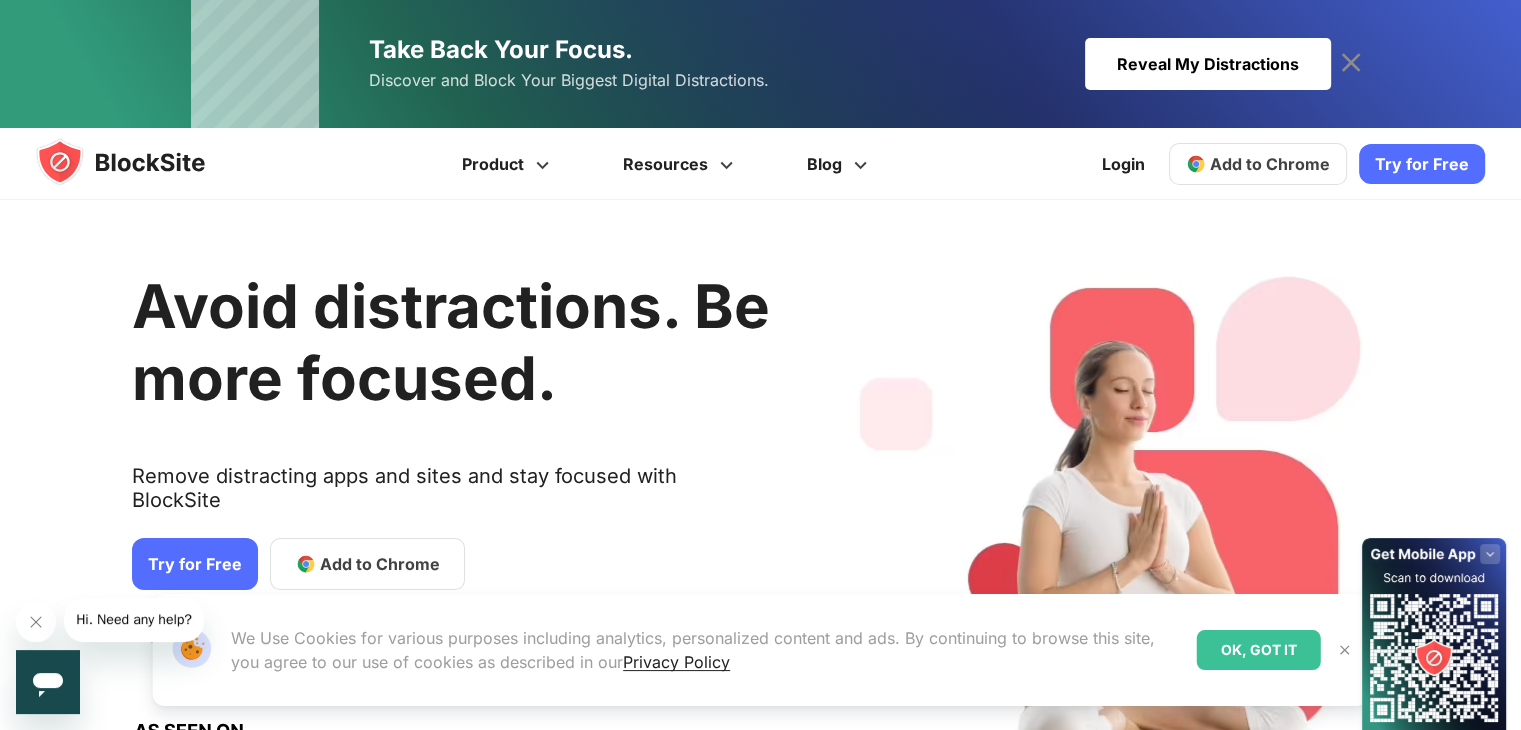 click on "Add to Chrome" at bounding box center [380, 564] 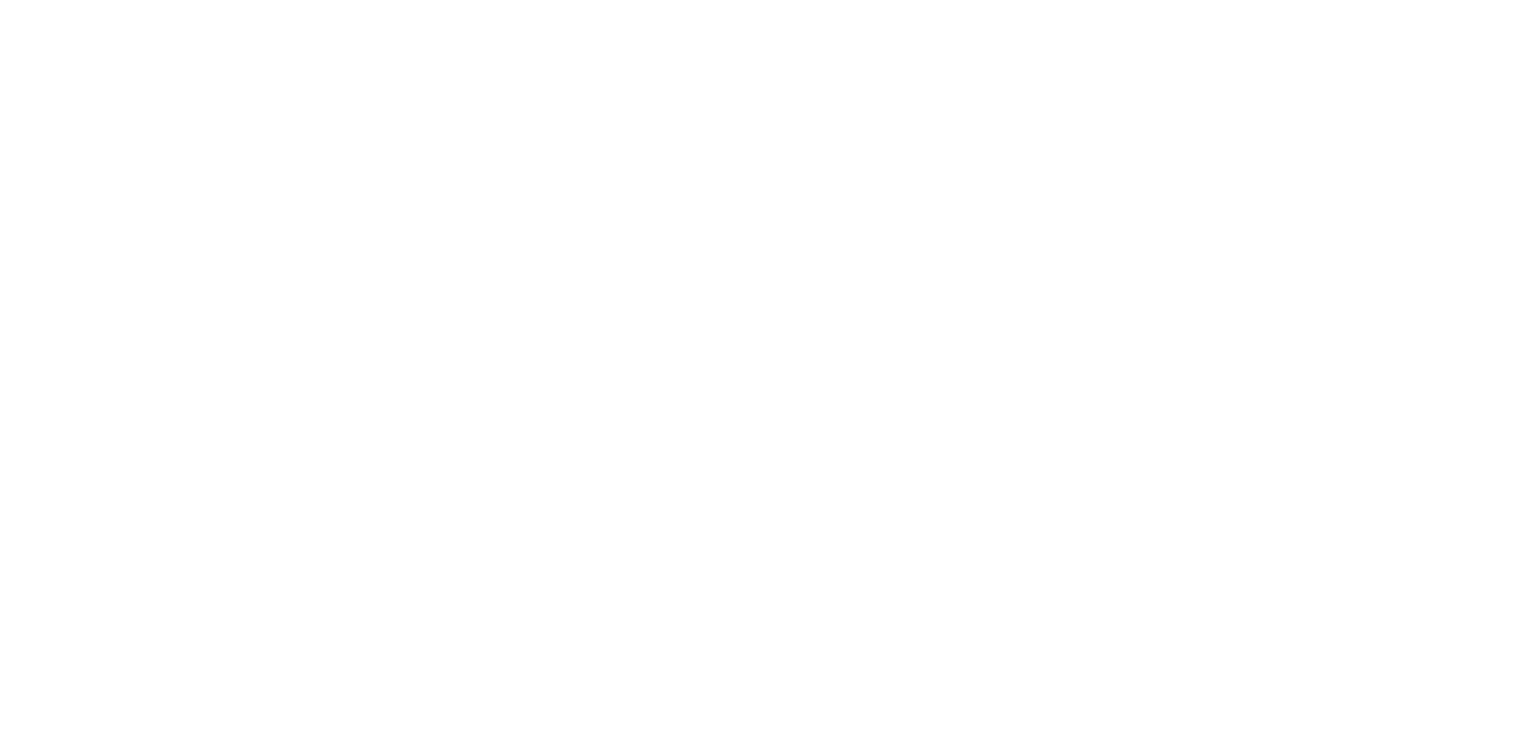 scroll, scrollTop: 0, scrollLeft: 0, axis: both 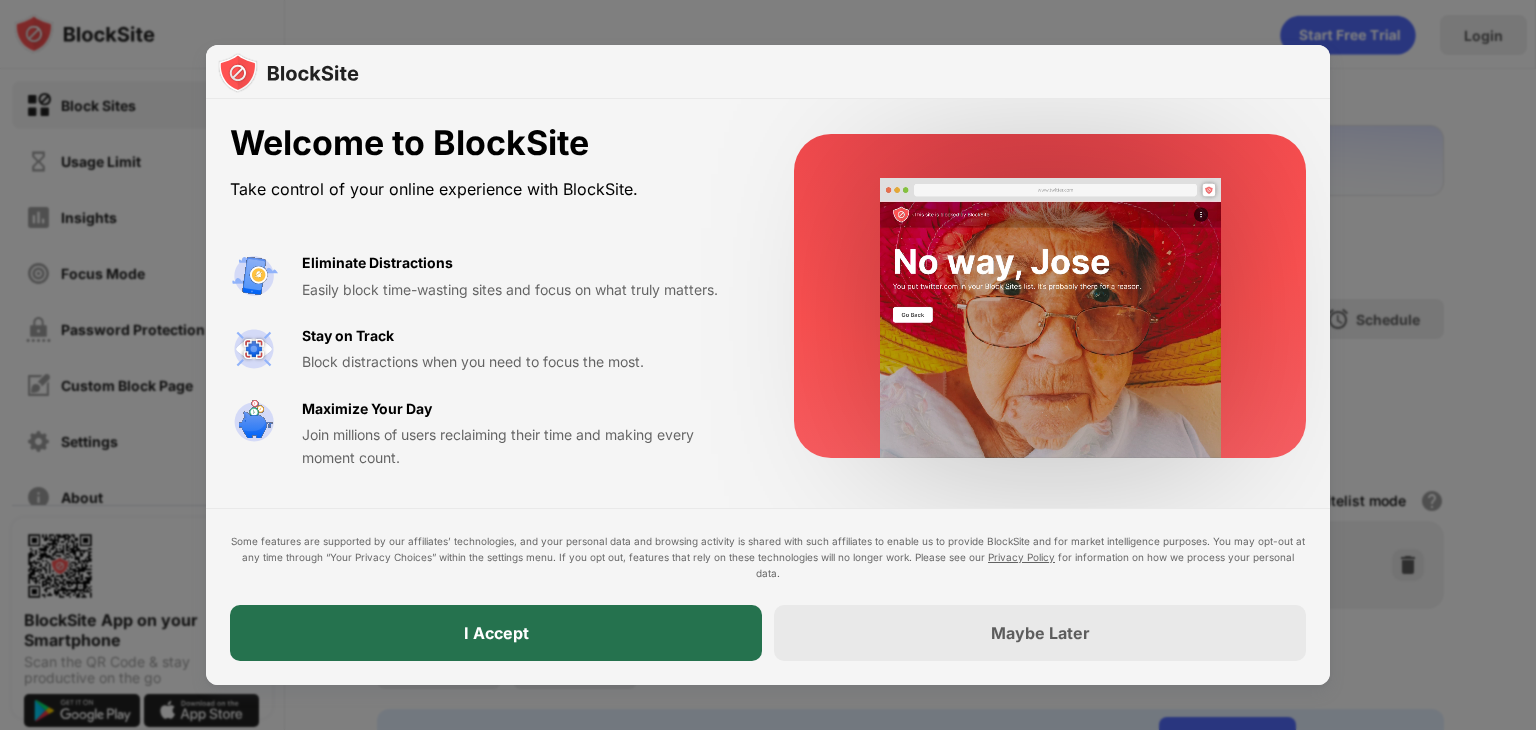 click on "I Accept" at bounding box center (496, 633) 